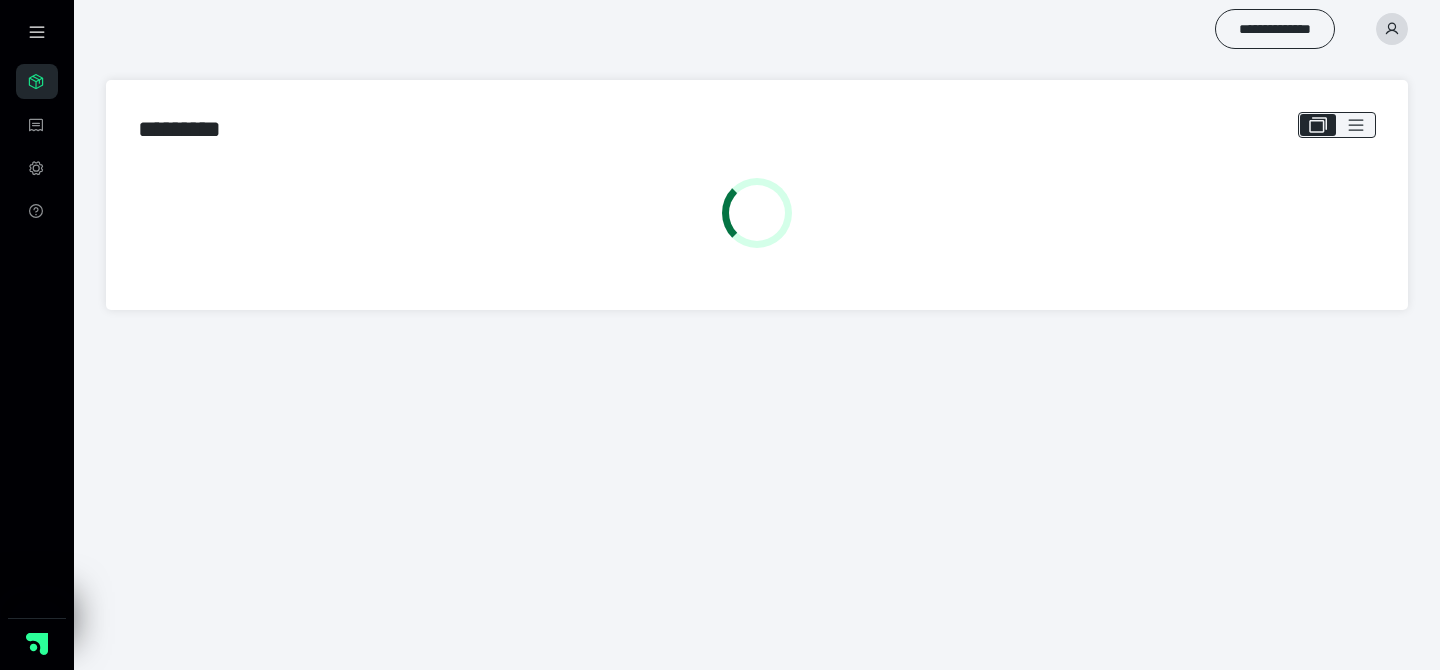 scroll, scrollTop: 0, scrollLeft: 0, axis: both 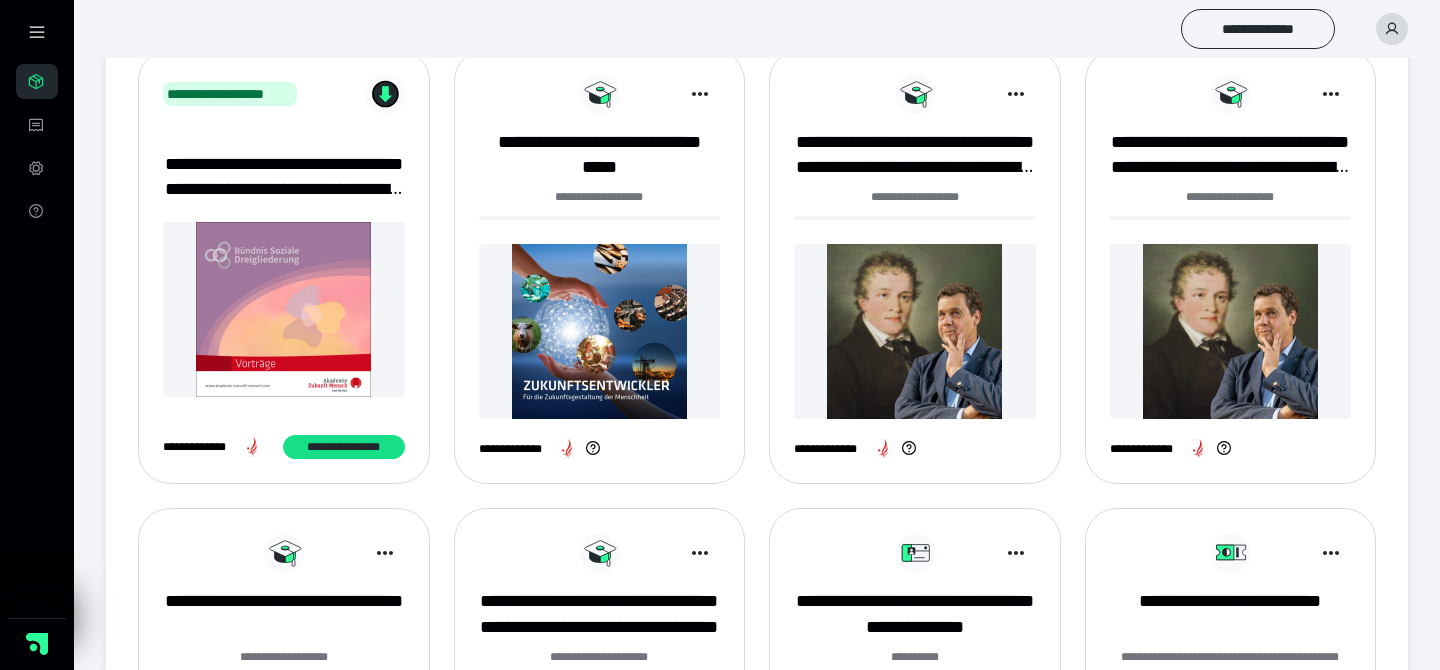 click at bounding box center (600, 331) 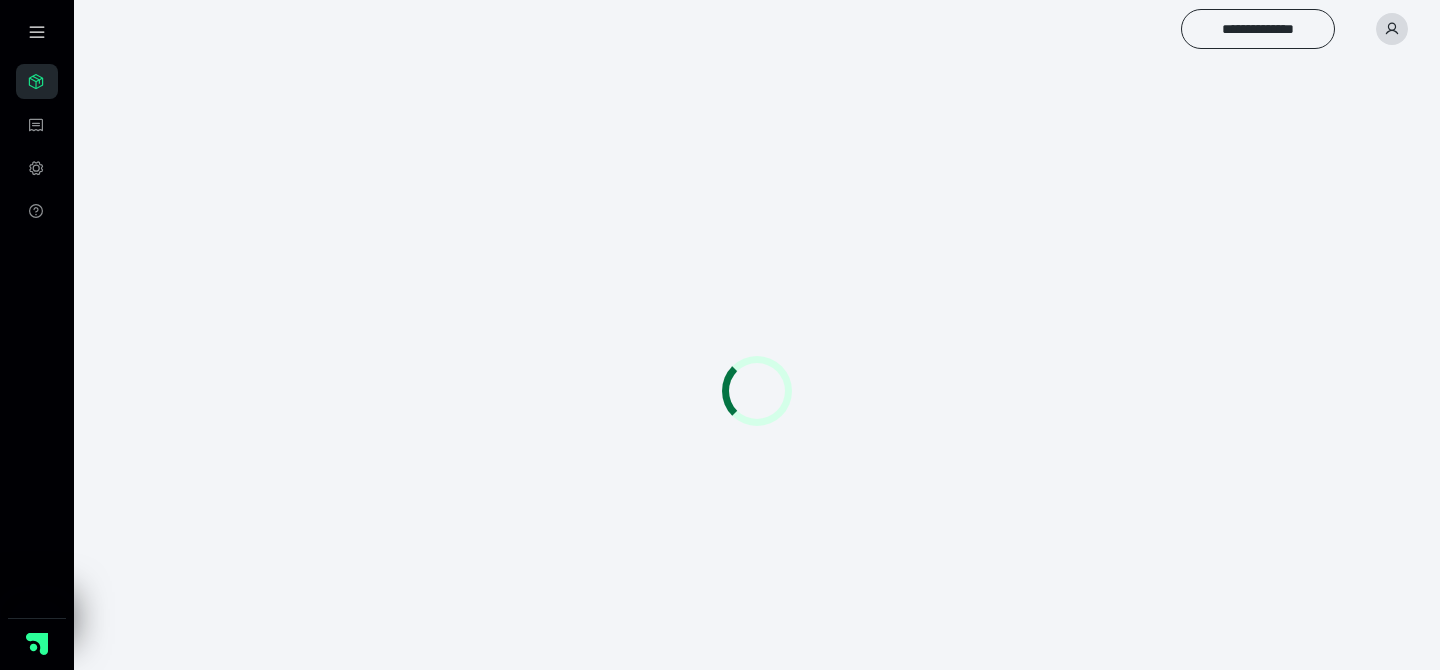 scroll, scrollTop: 0, scrollLeft: 0, axis: both 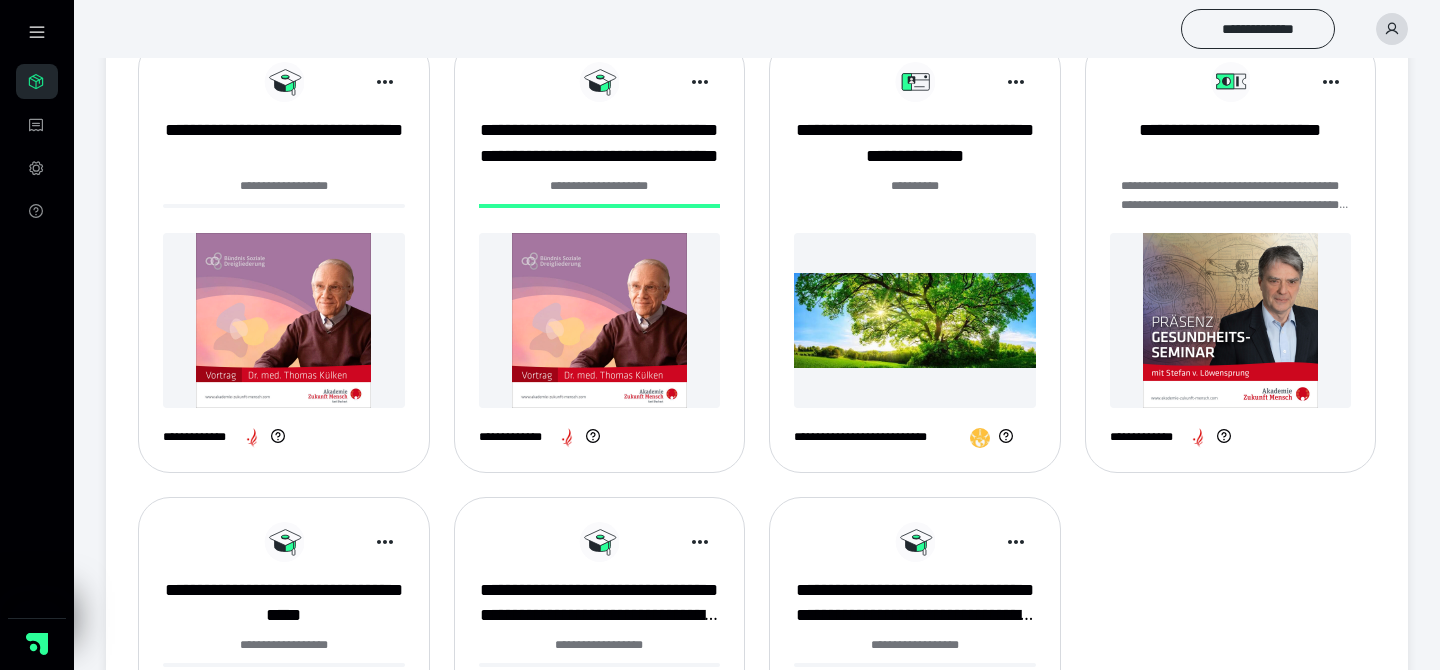 click at bounding box center (1231, 320) 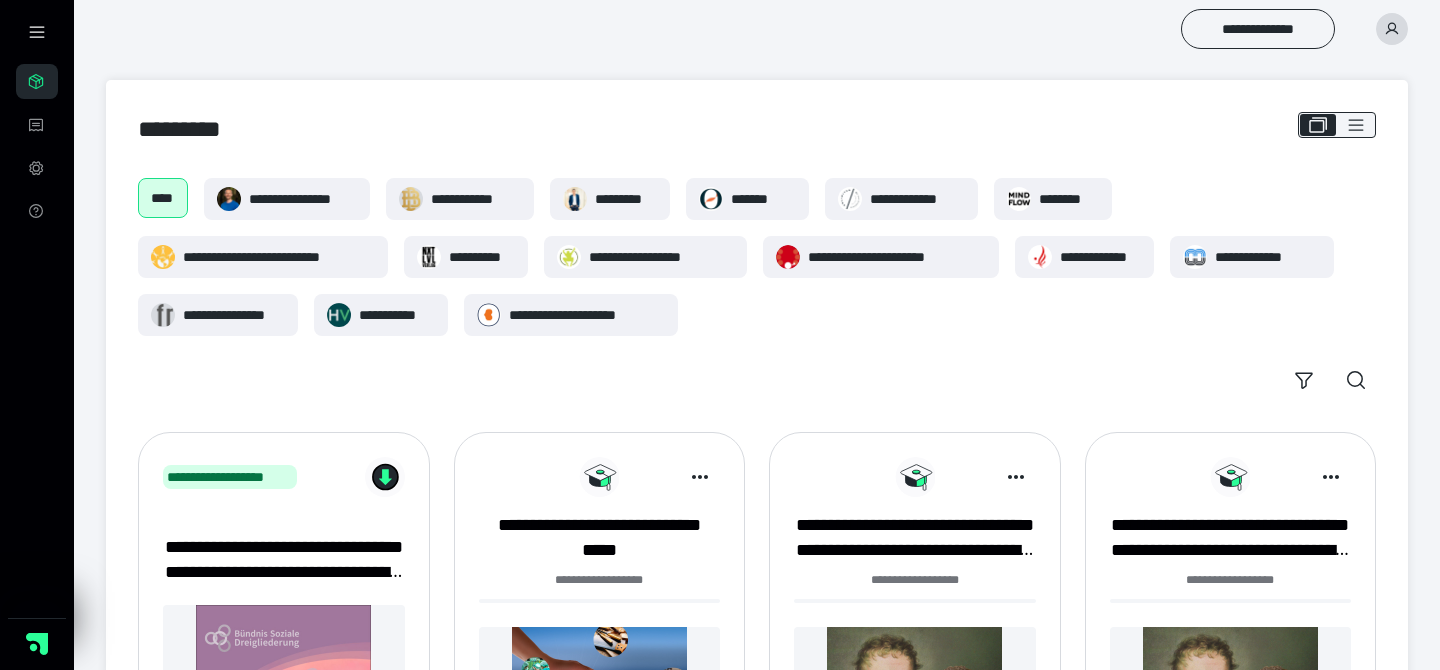 scroll, scrollTop: 854, scrollLeft: 0, axis: vertical 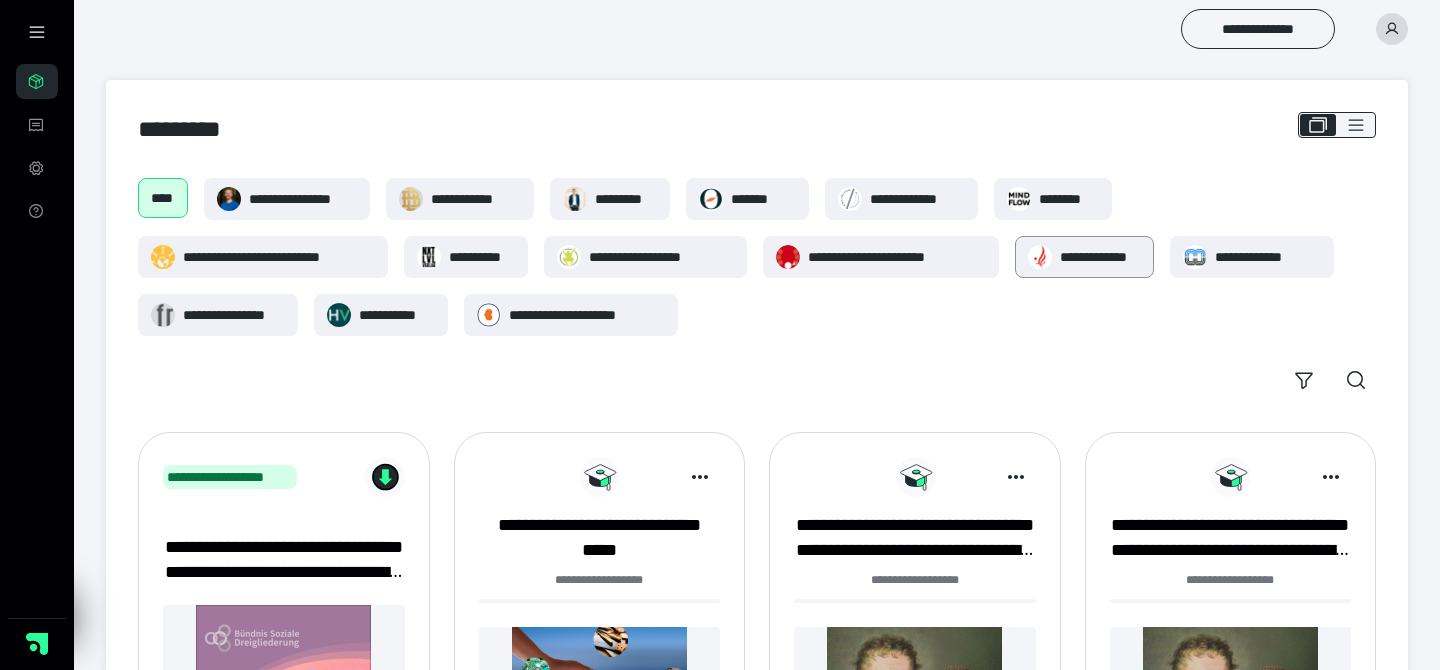 click on "**********" at bounding box center (1100, 257) 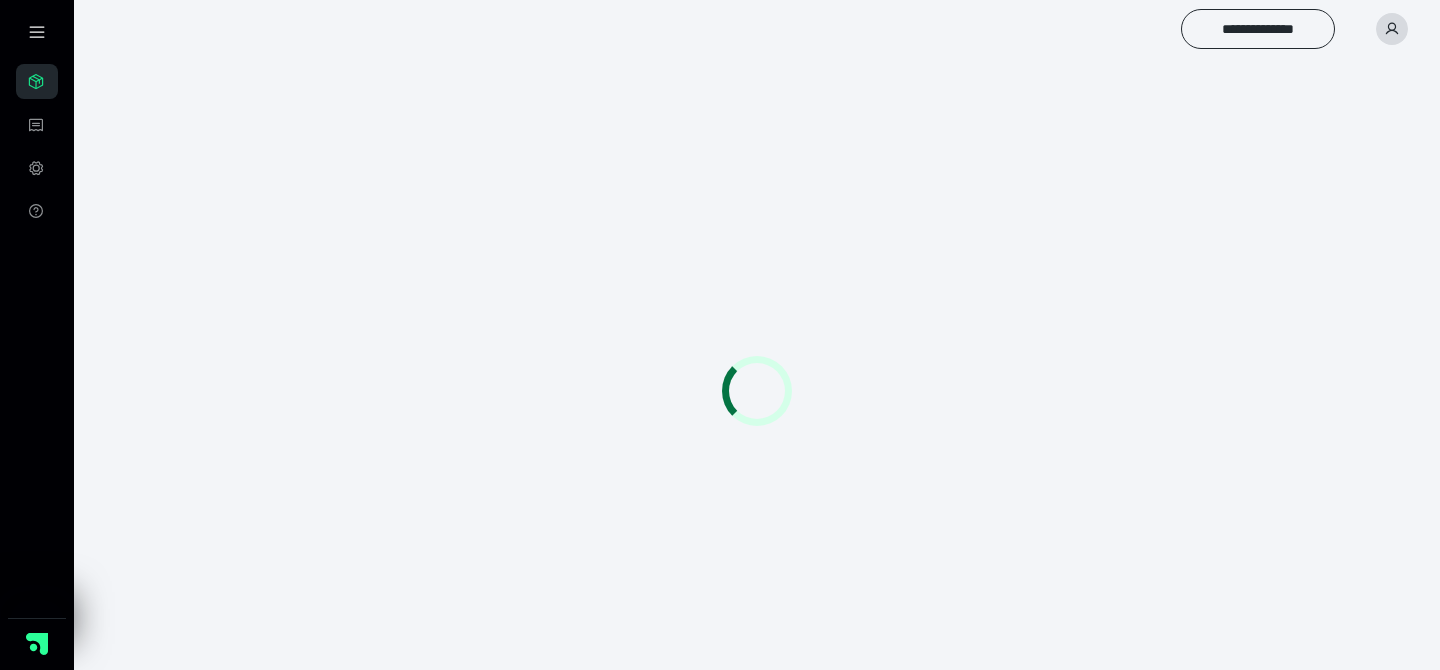 scroll, scrollTop: 0, scrollLeft: 0, axis: both 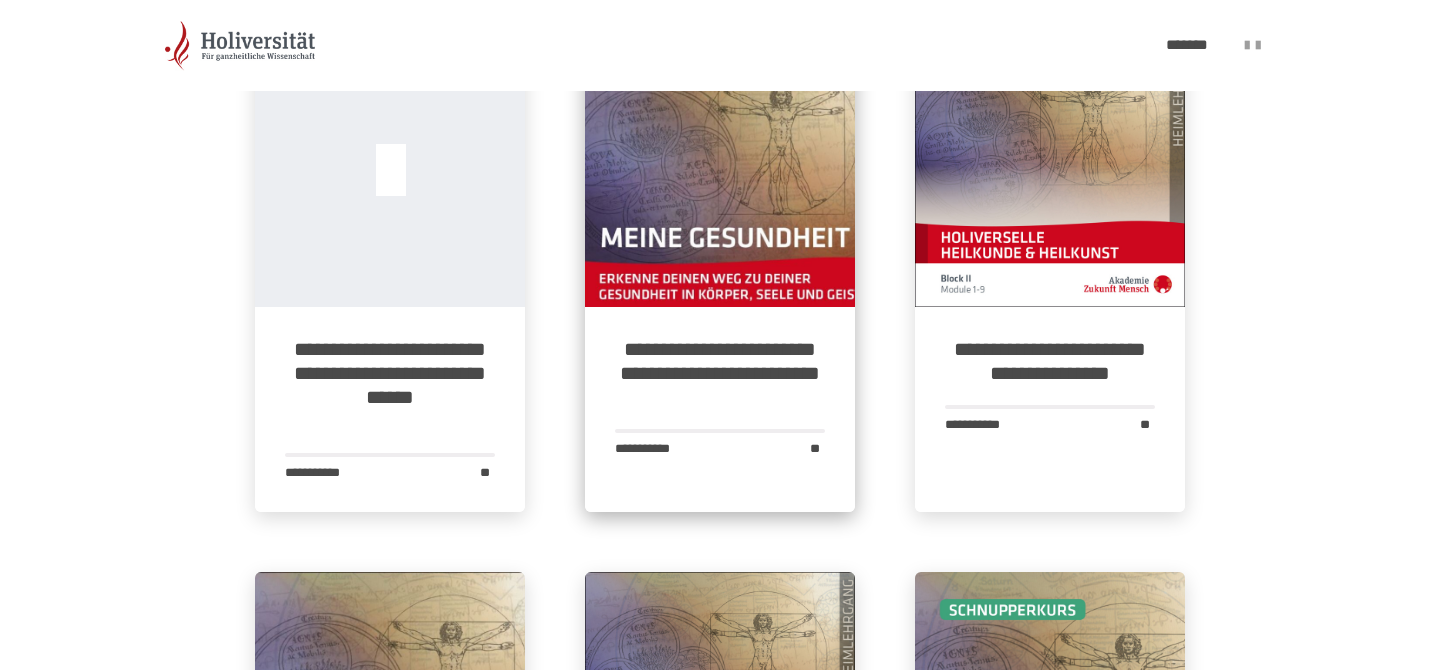 click on "**********" at bounding box center (720, 373) 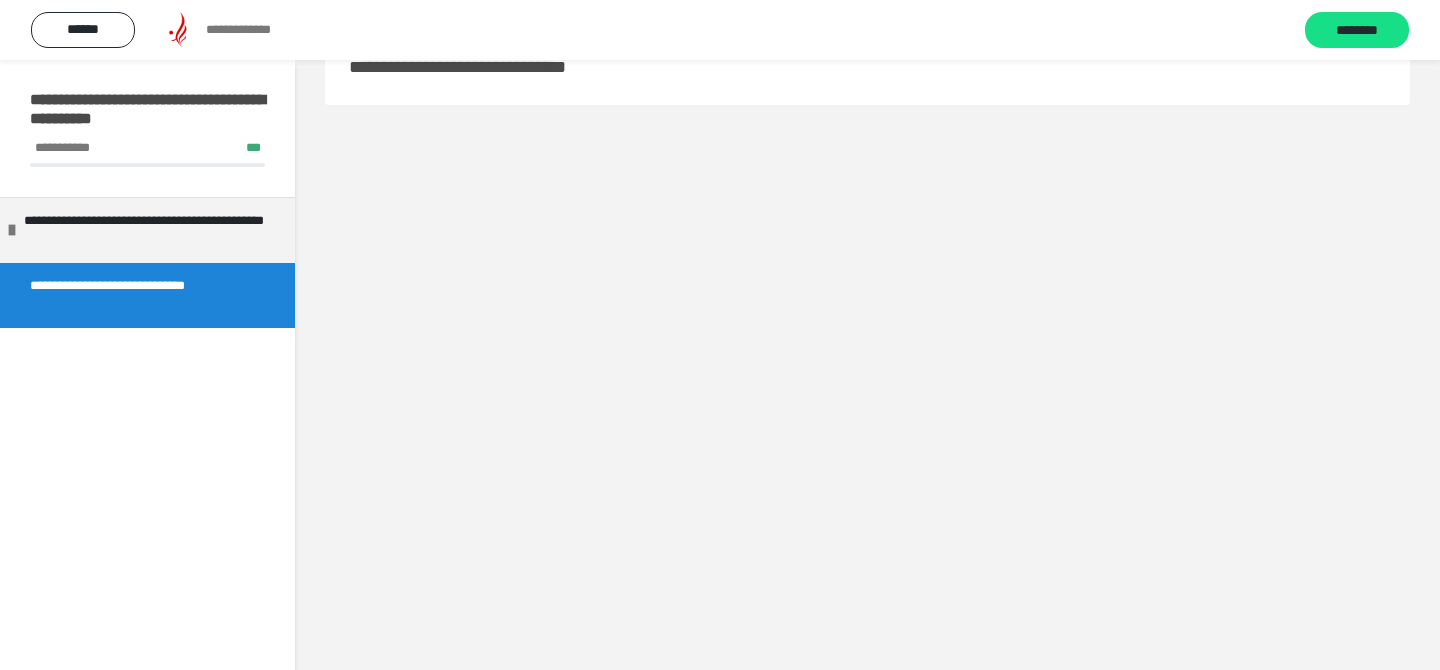 scroll, scrollTop: 60, scrollLeft: 0, axis: vertical 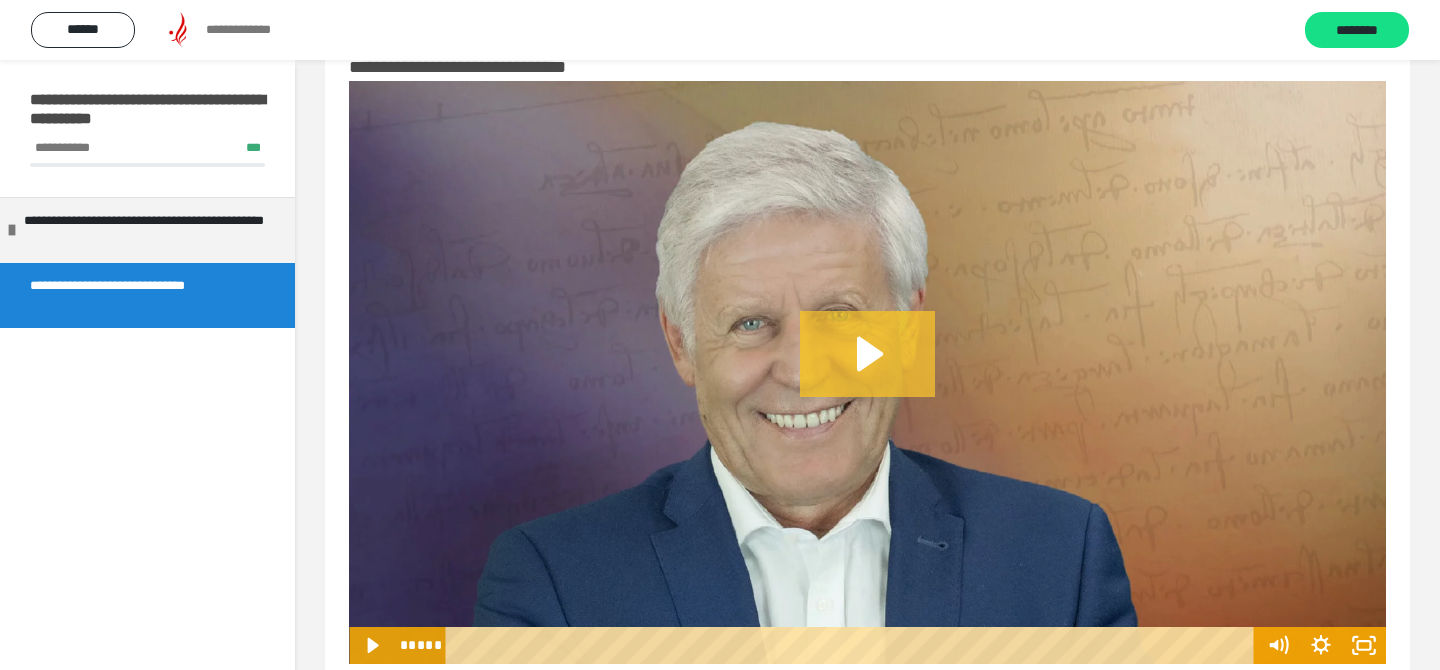 click 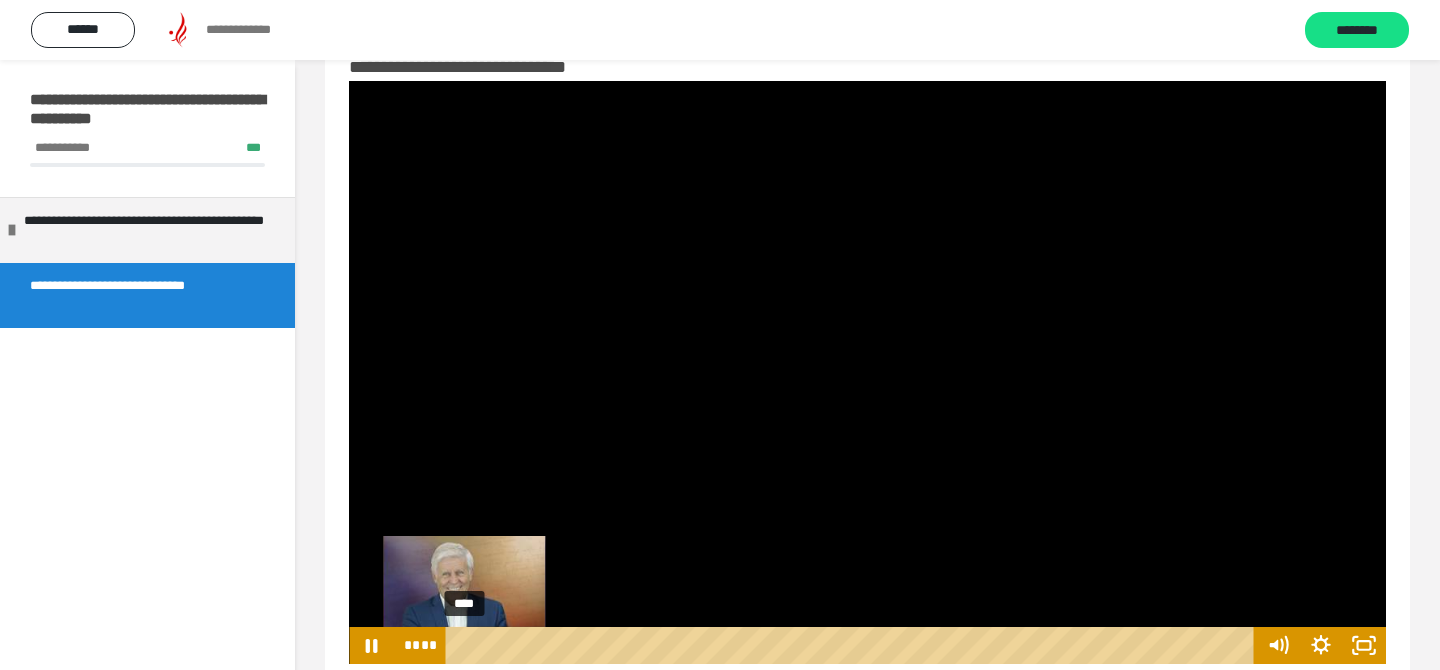 click on "****" at bounding box center [852, 645] 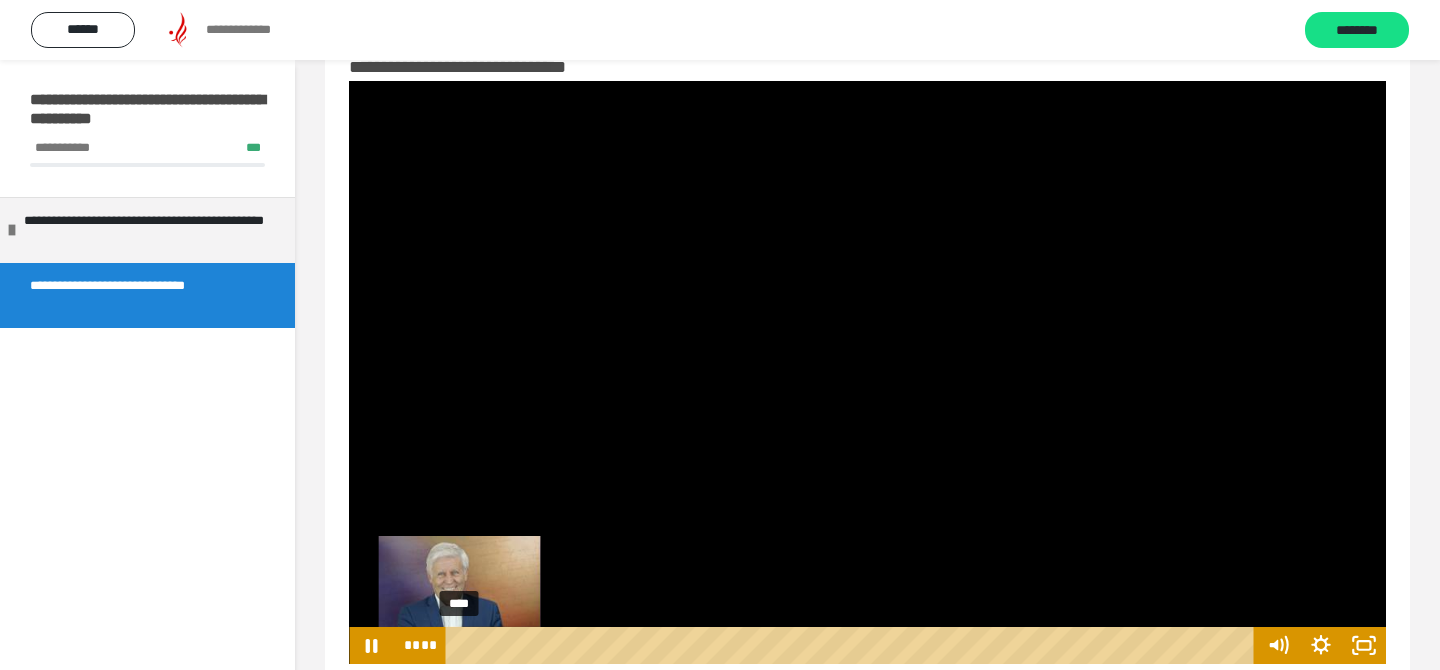 click at bounding box center [459, 646] 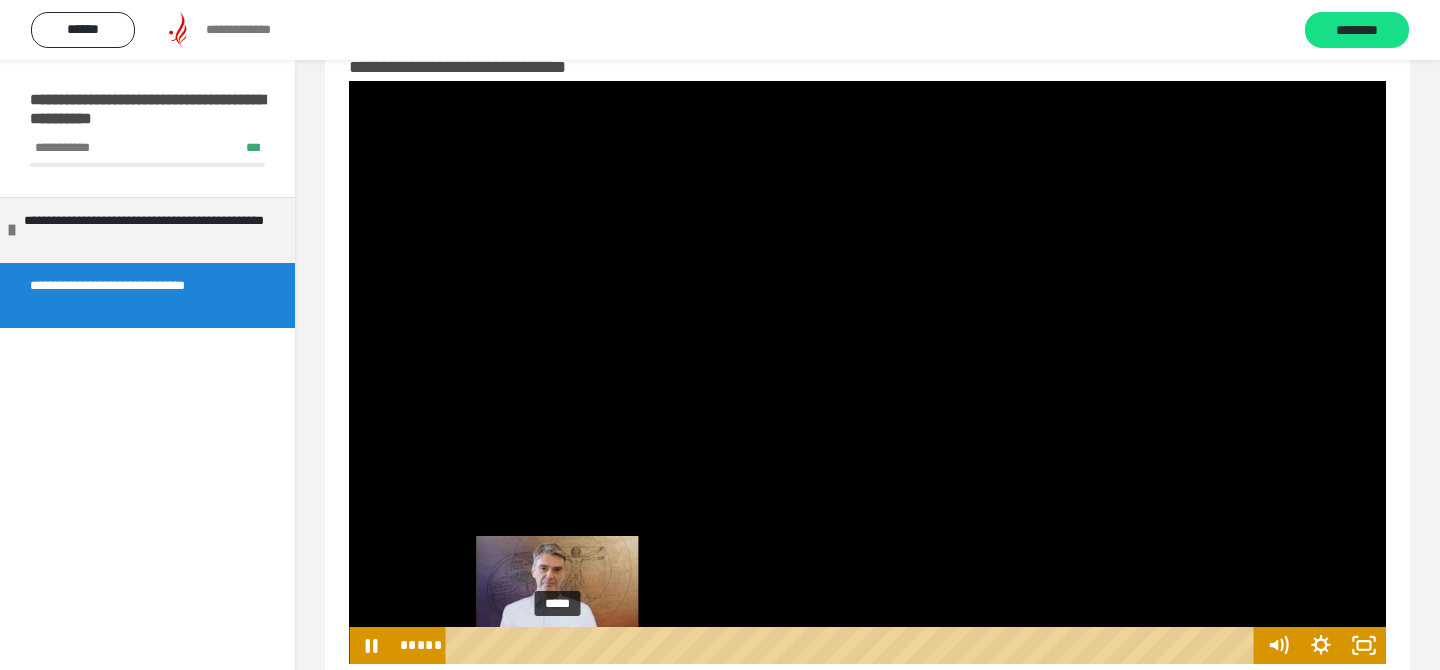 click on "*****" at bounding box center (852, 645) 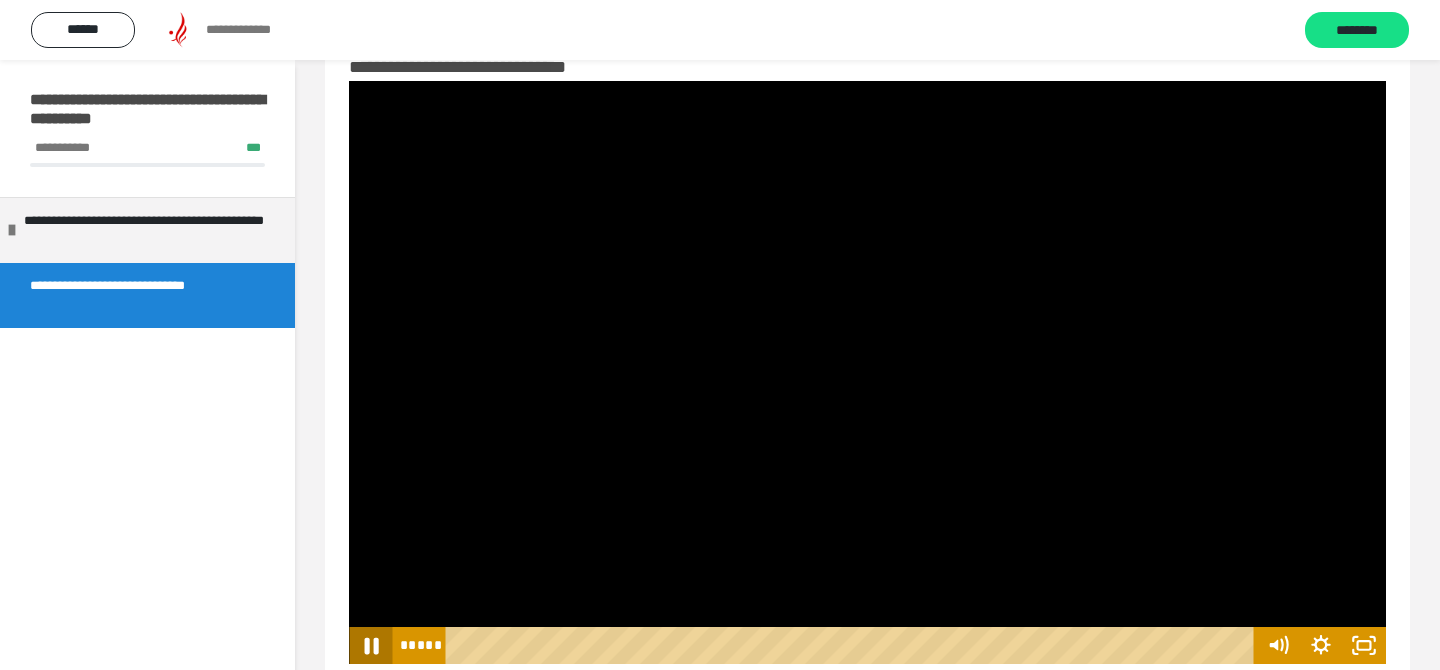 click 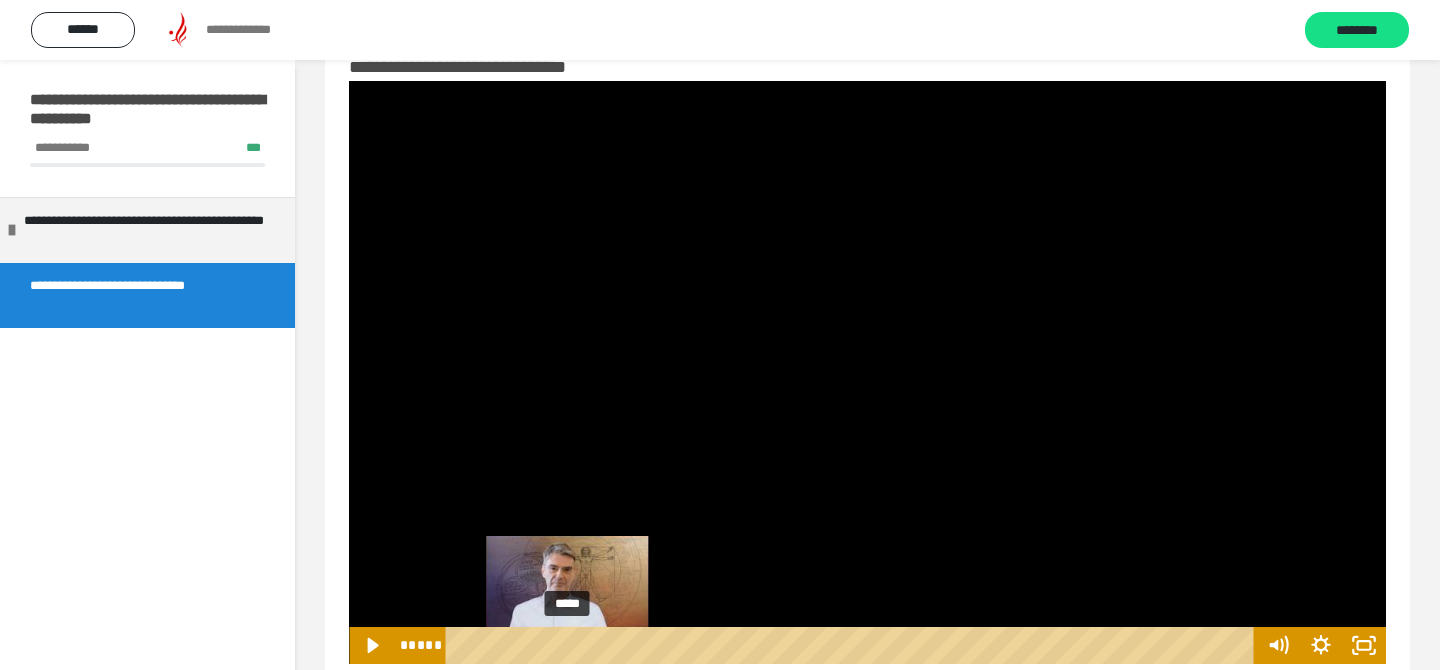 click at bounding box center (567, 646) 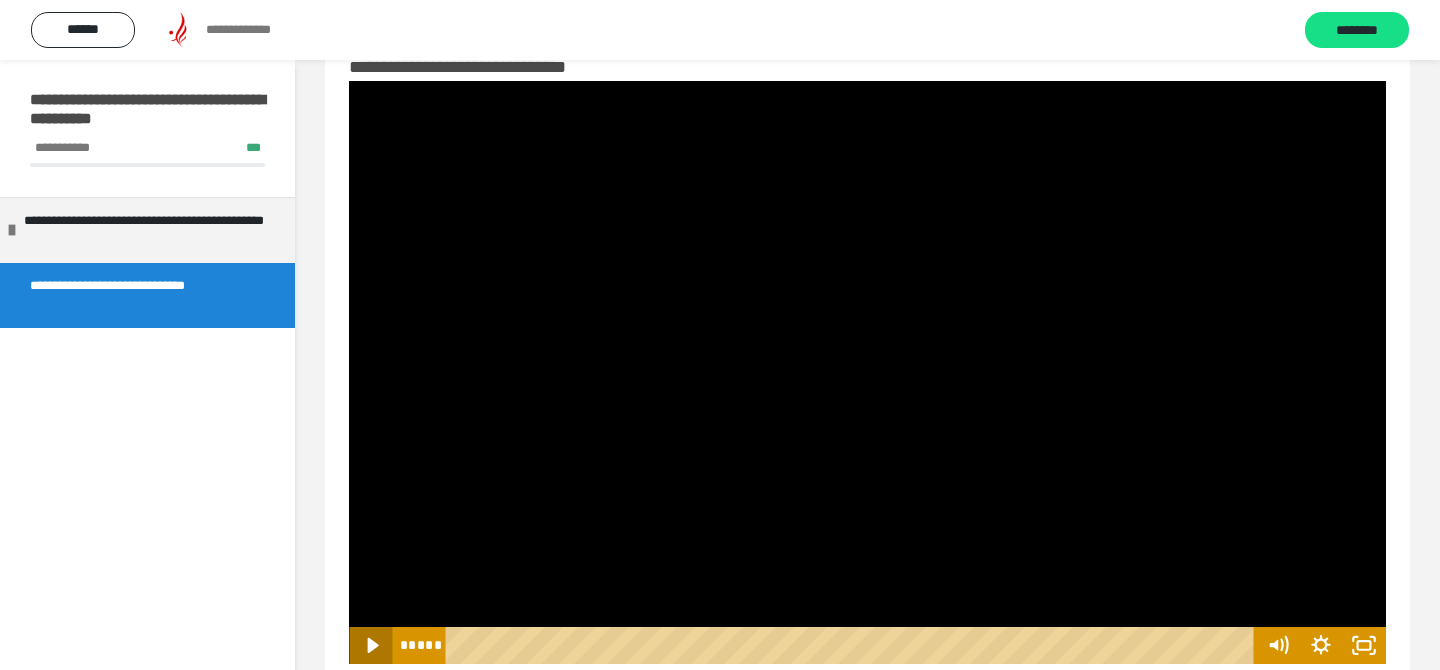 click 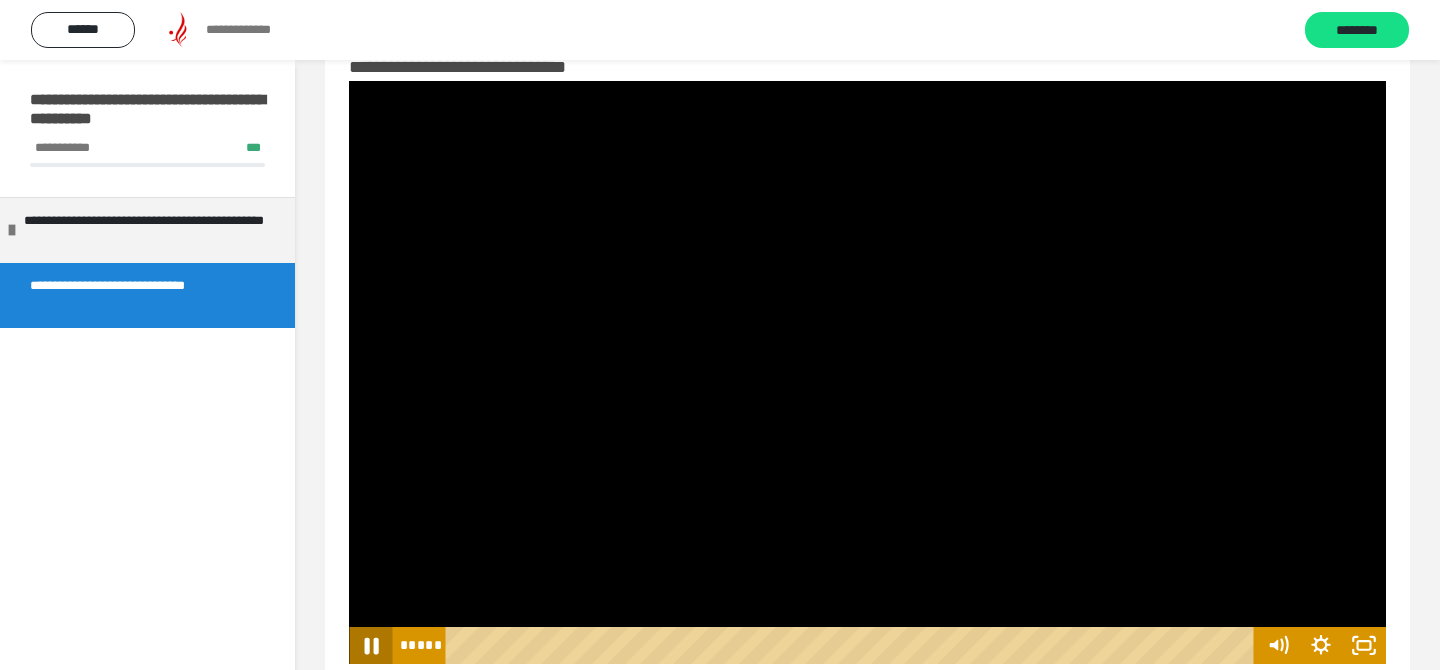 click 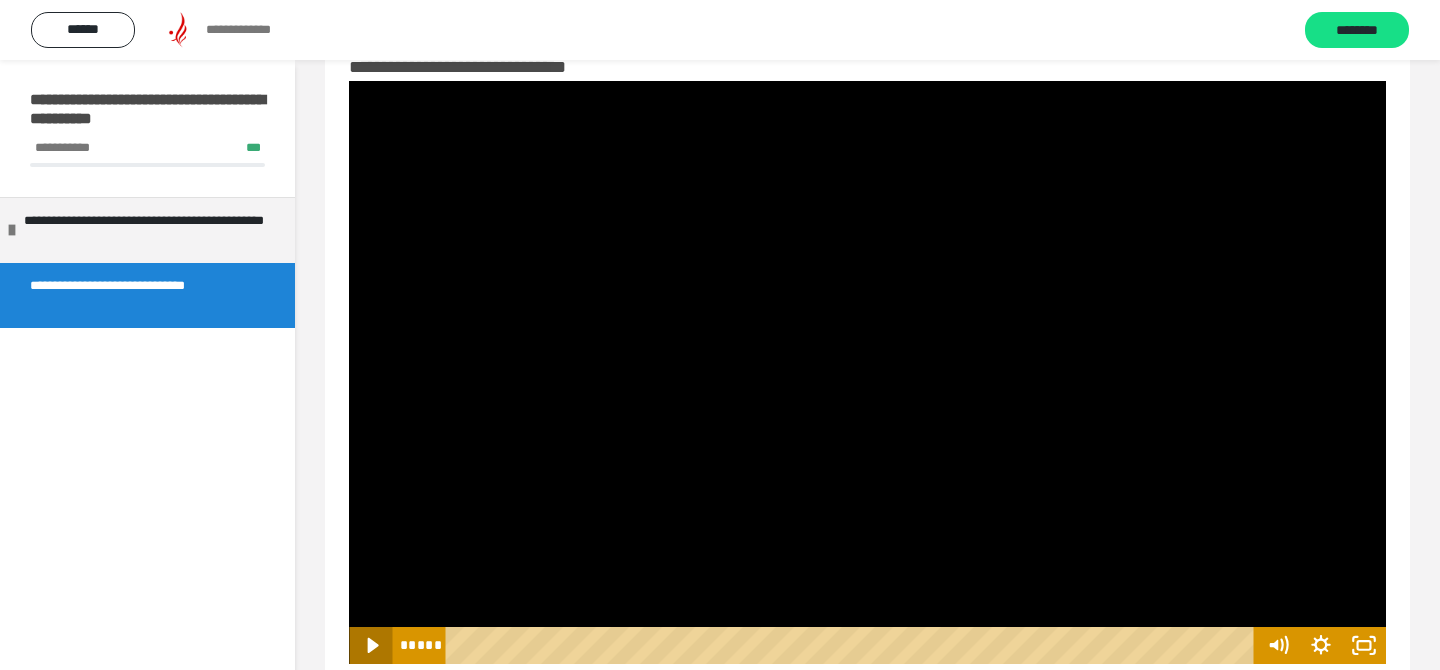 click 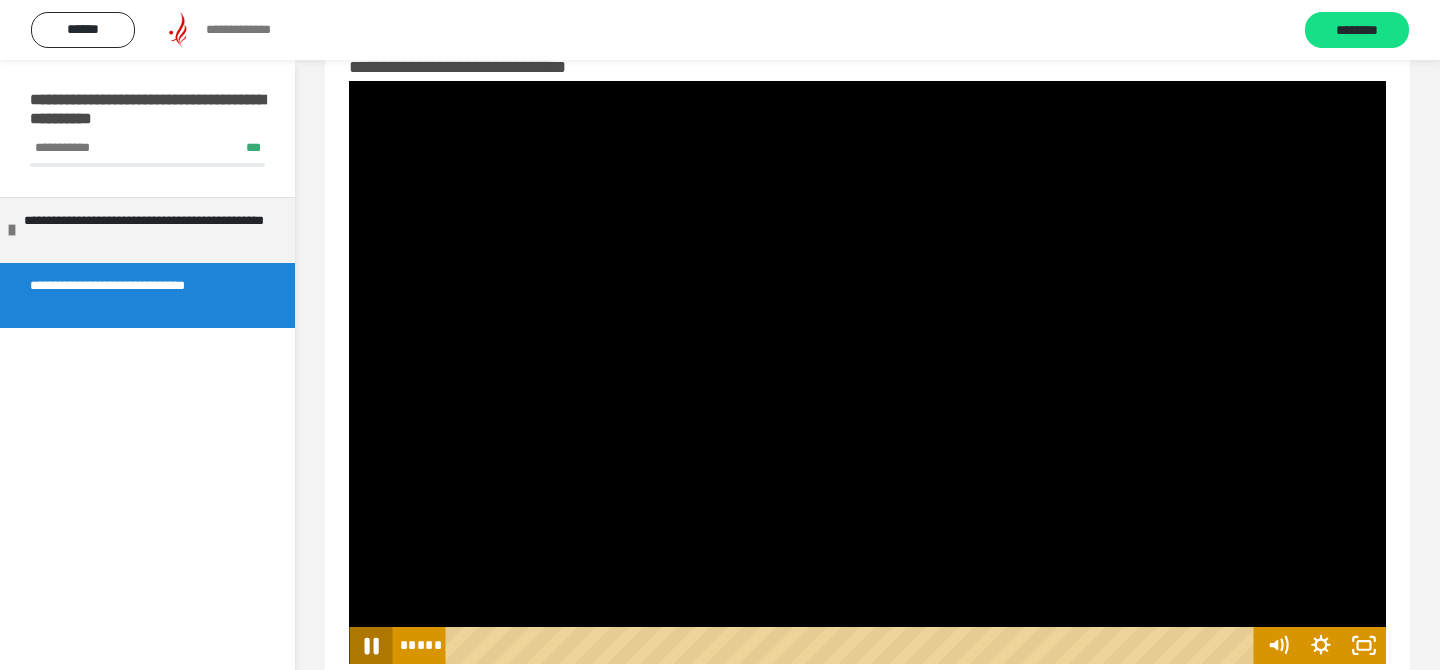 click 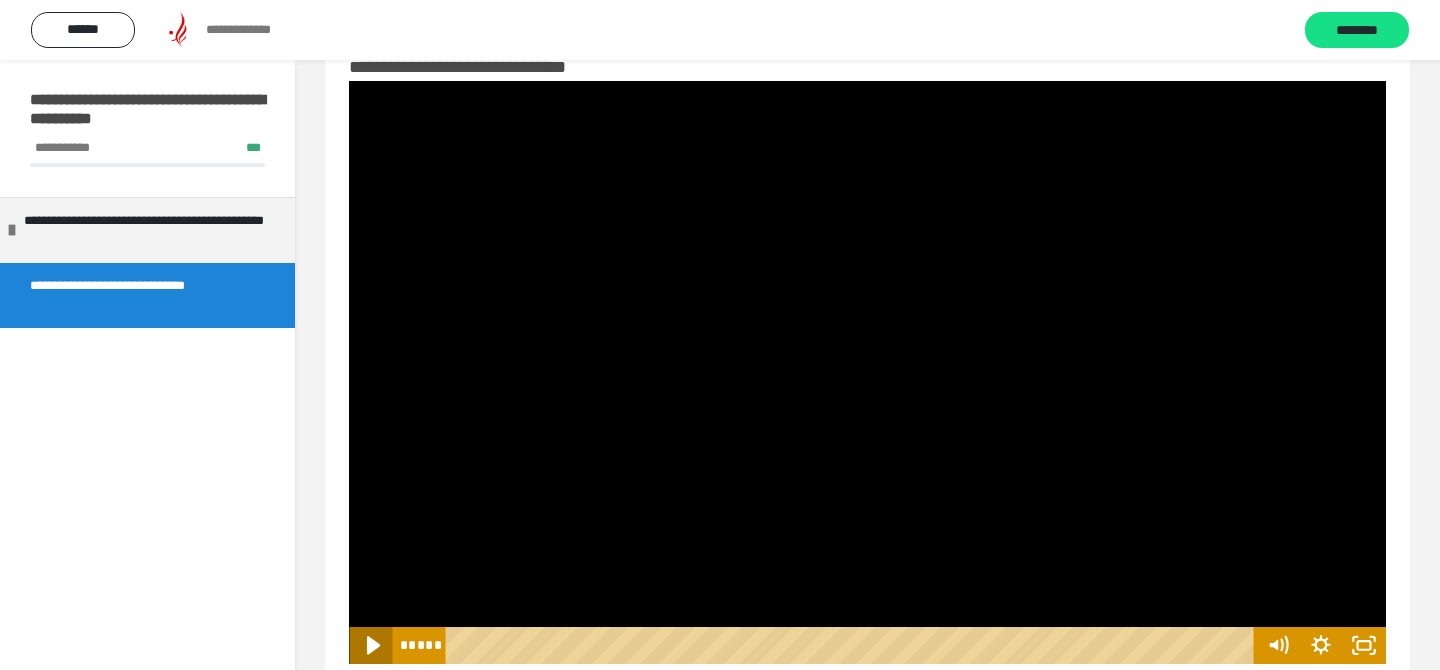 click 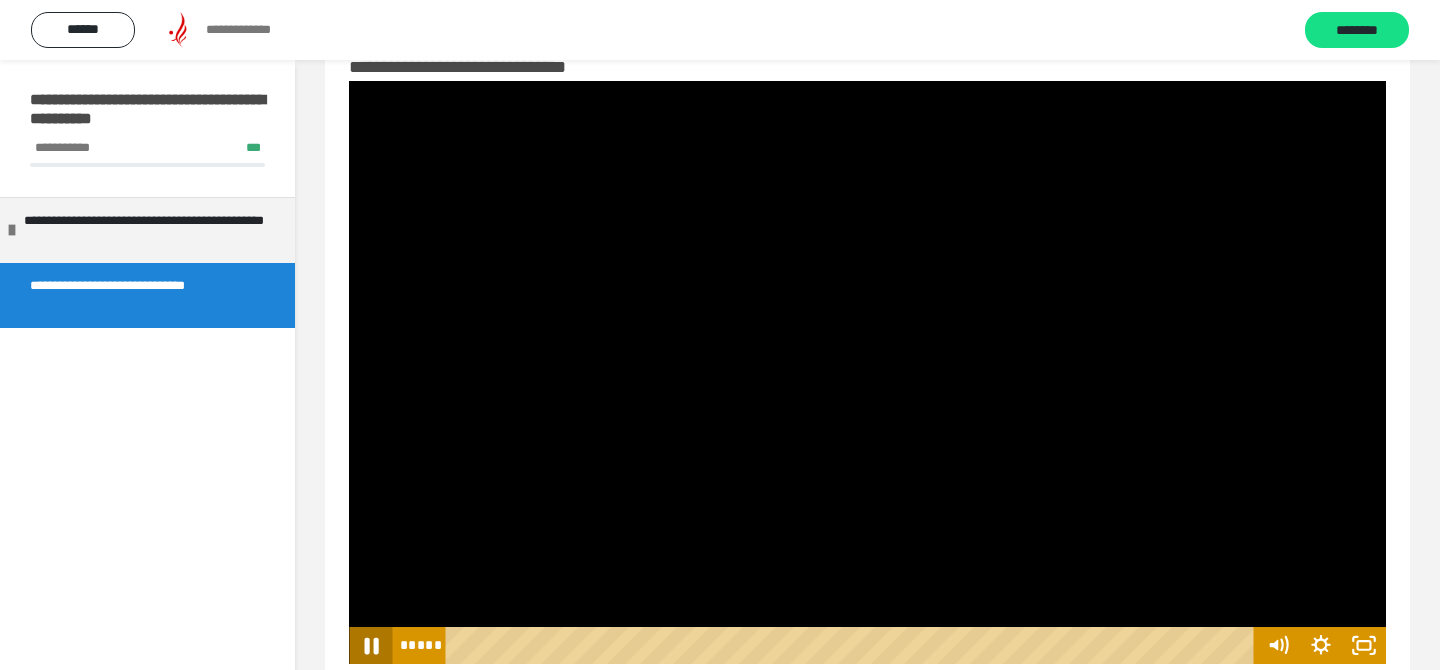 click 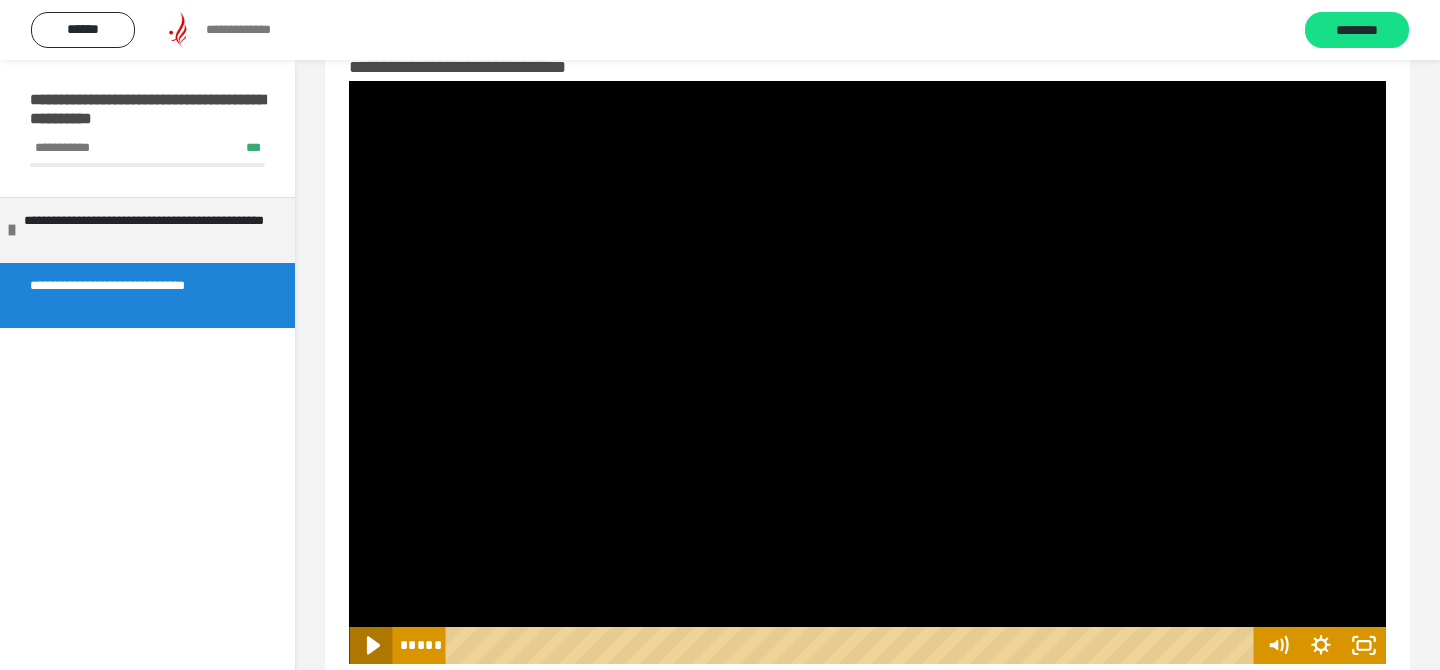 click 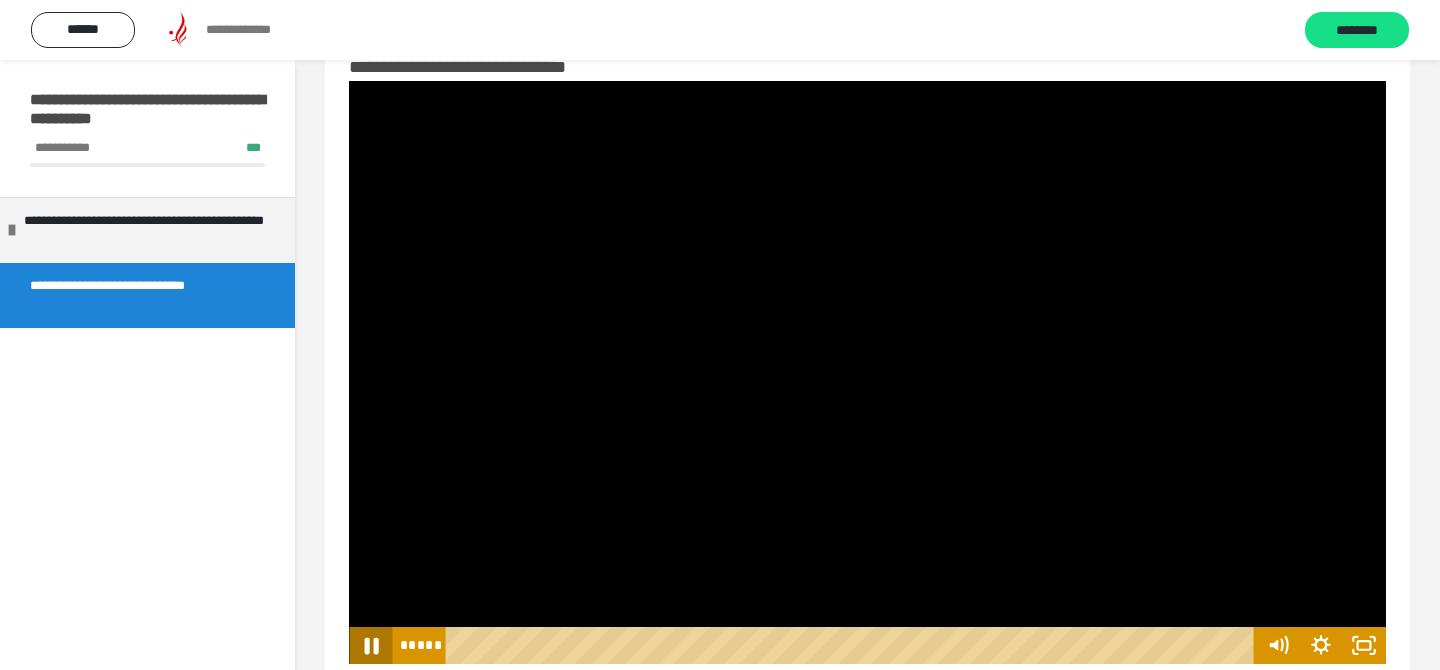click 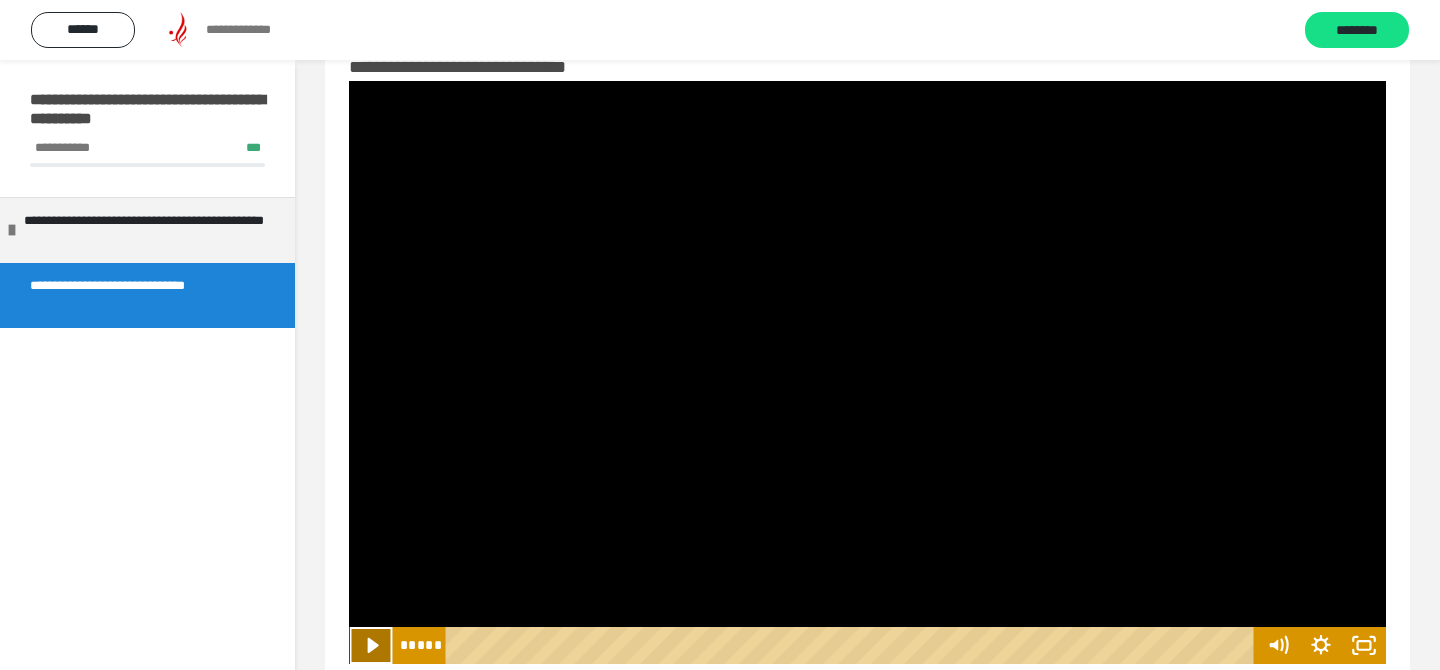 click 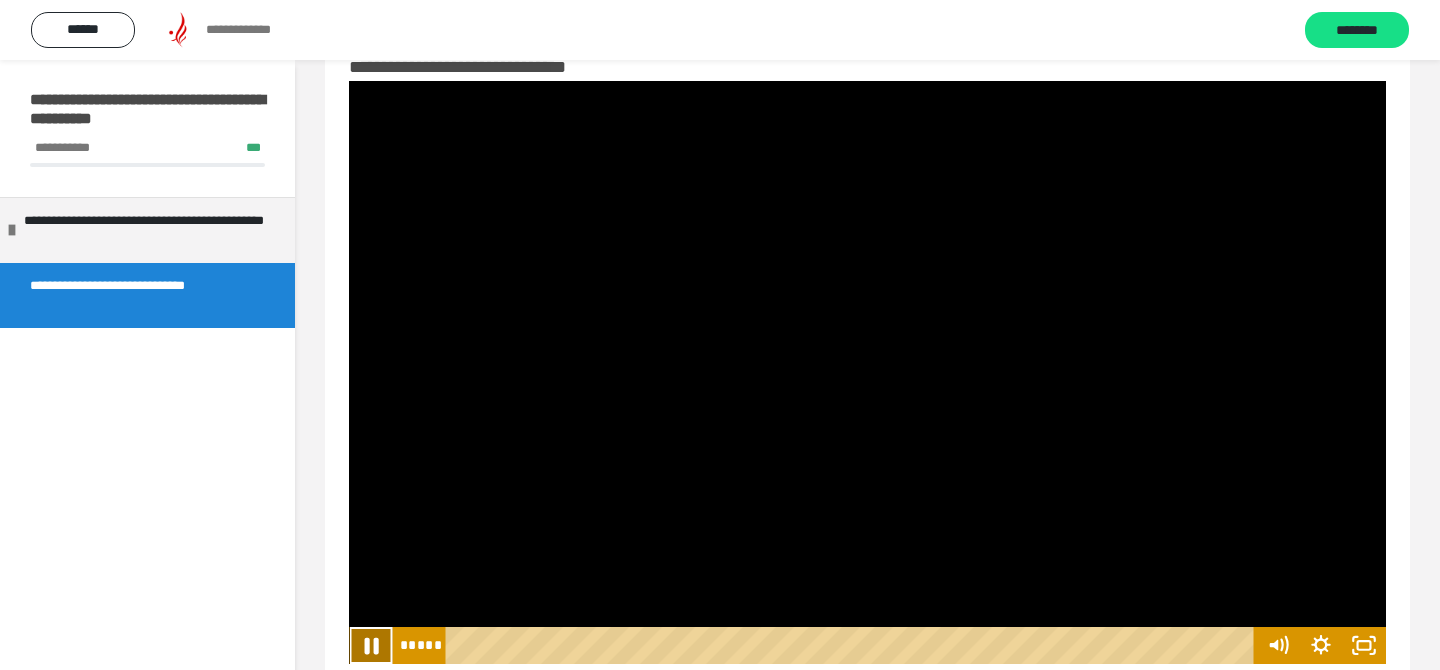click 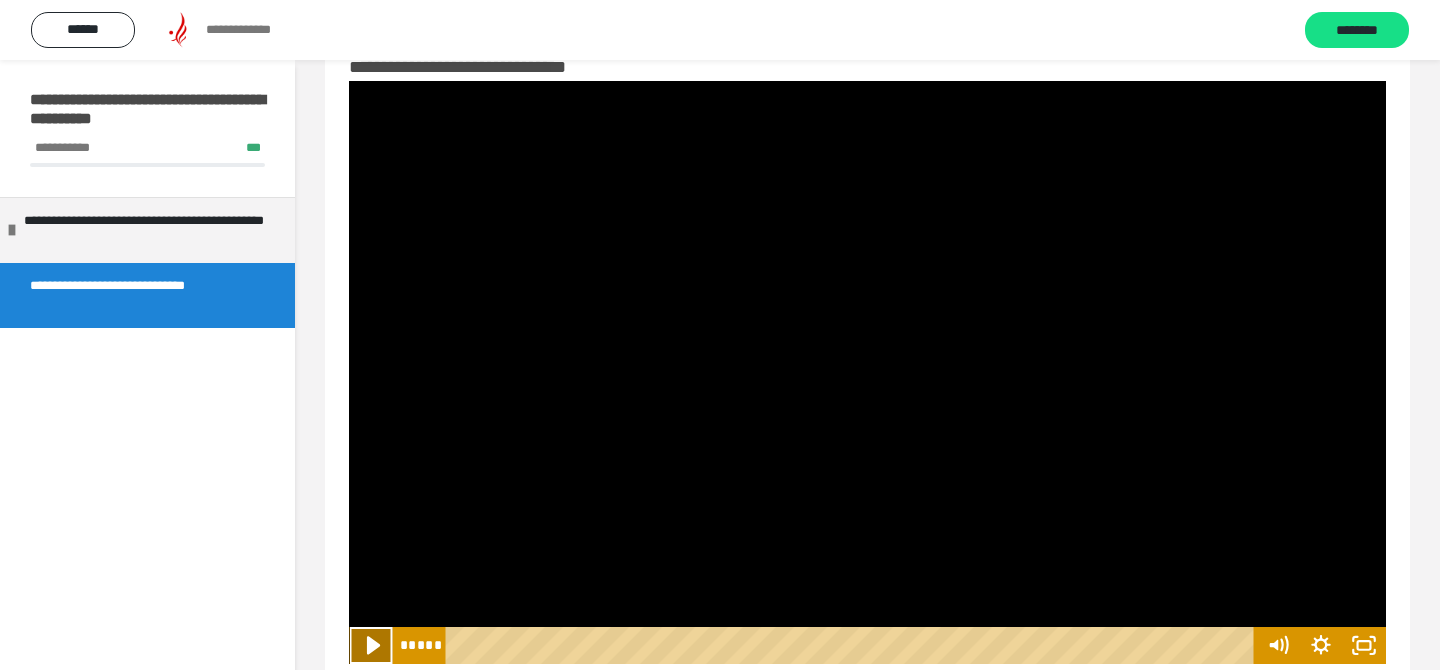 click 